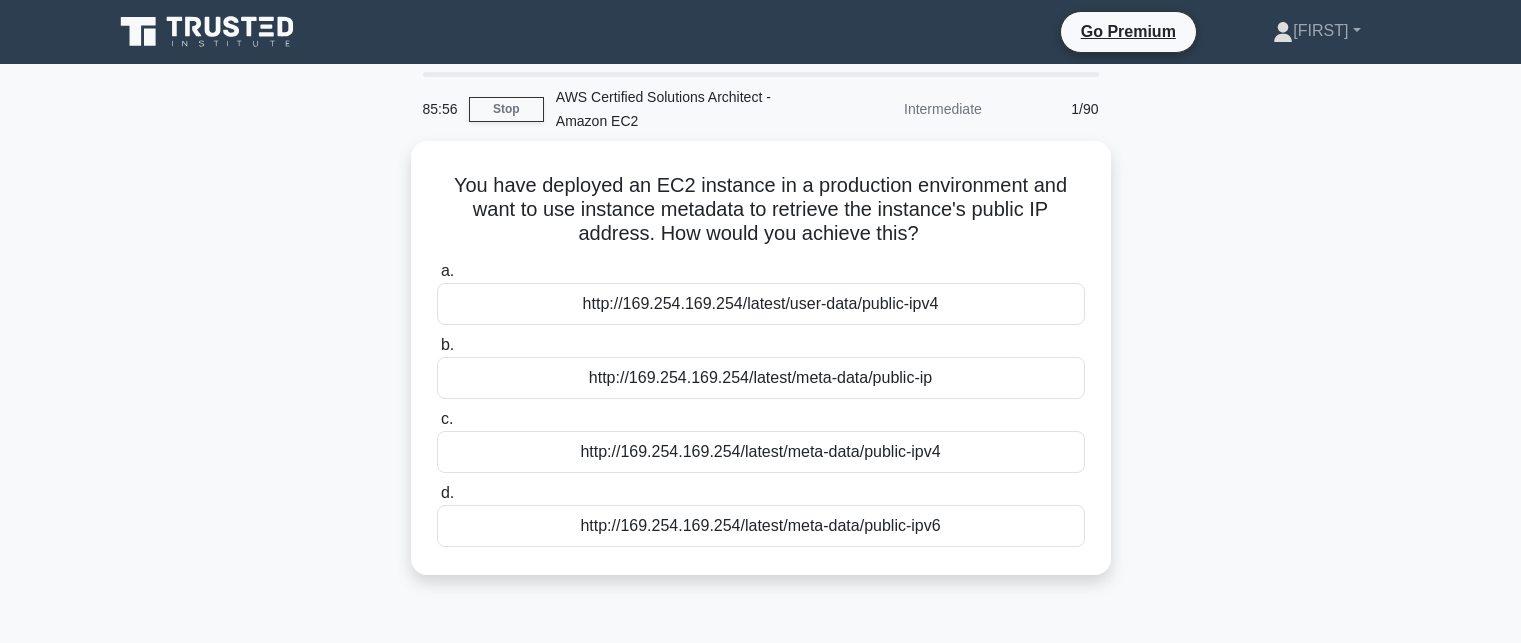 scroll, scrollTop: 36, scrollLeft: 0, axis: vertical 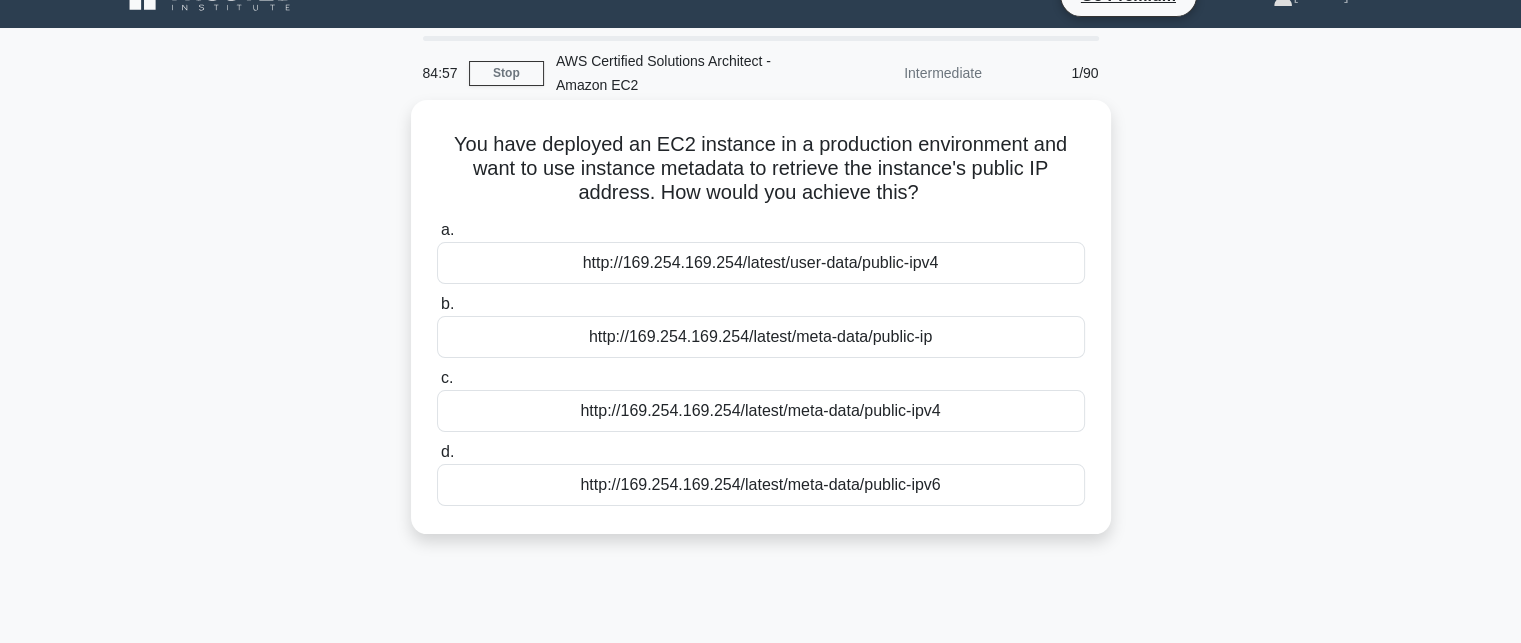 click on "http://169.254.169.254/latest/meta-data/public-ipv4" at bounding box center [761, 411] 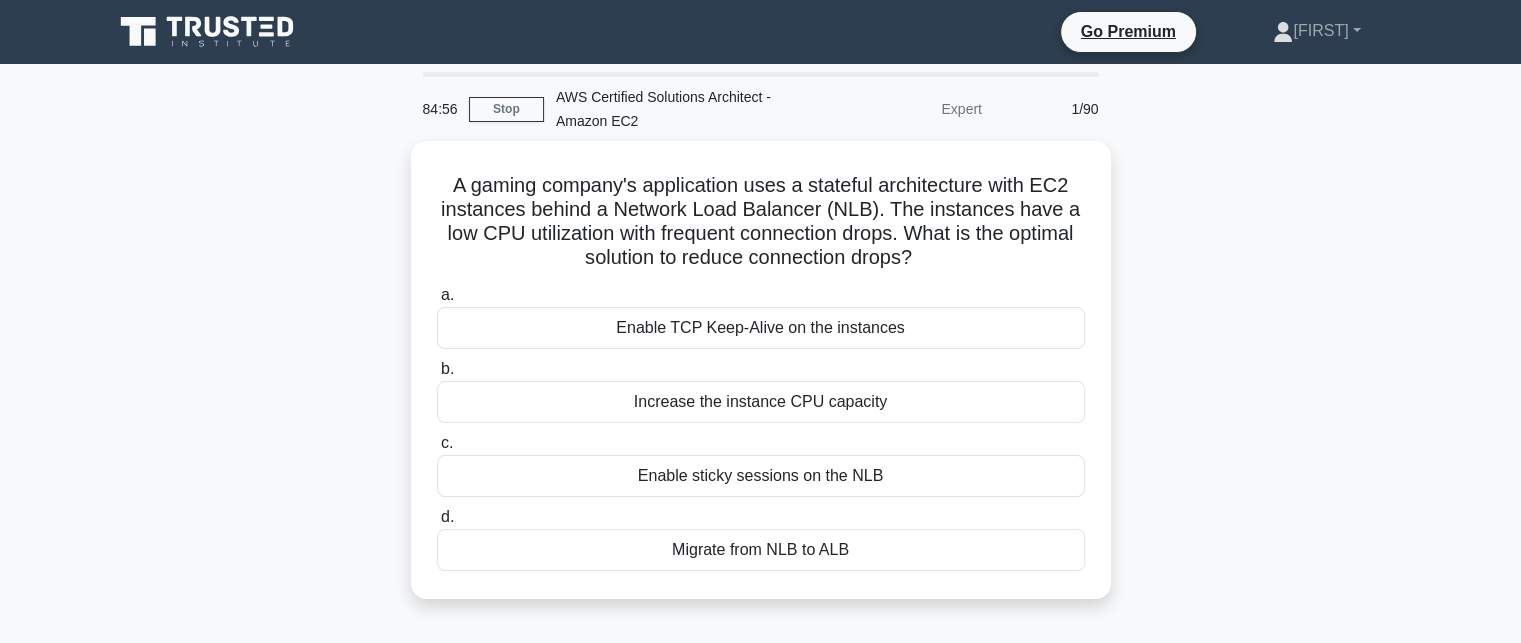 scroll, scrollTop: 0, scrollLeft: 0, axis: both 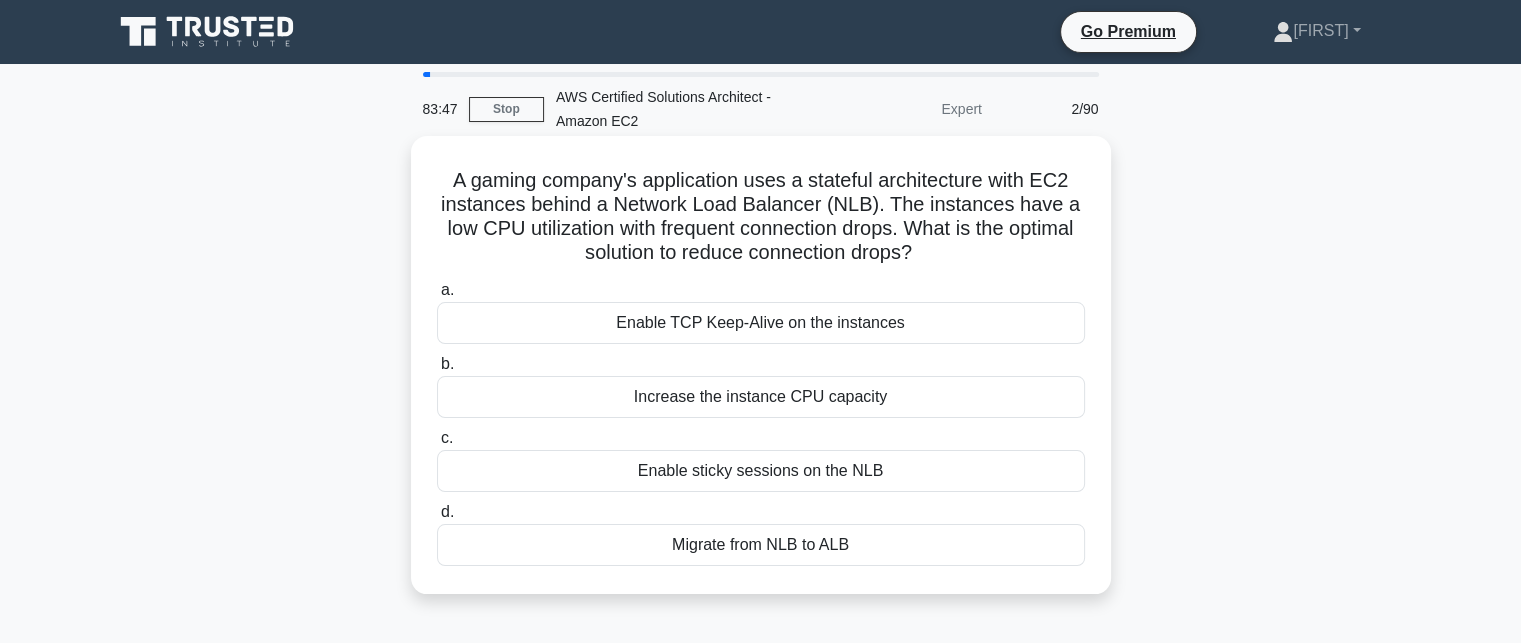 click on "Migrate from NLB to ALB" at bounding box center (761, 545) 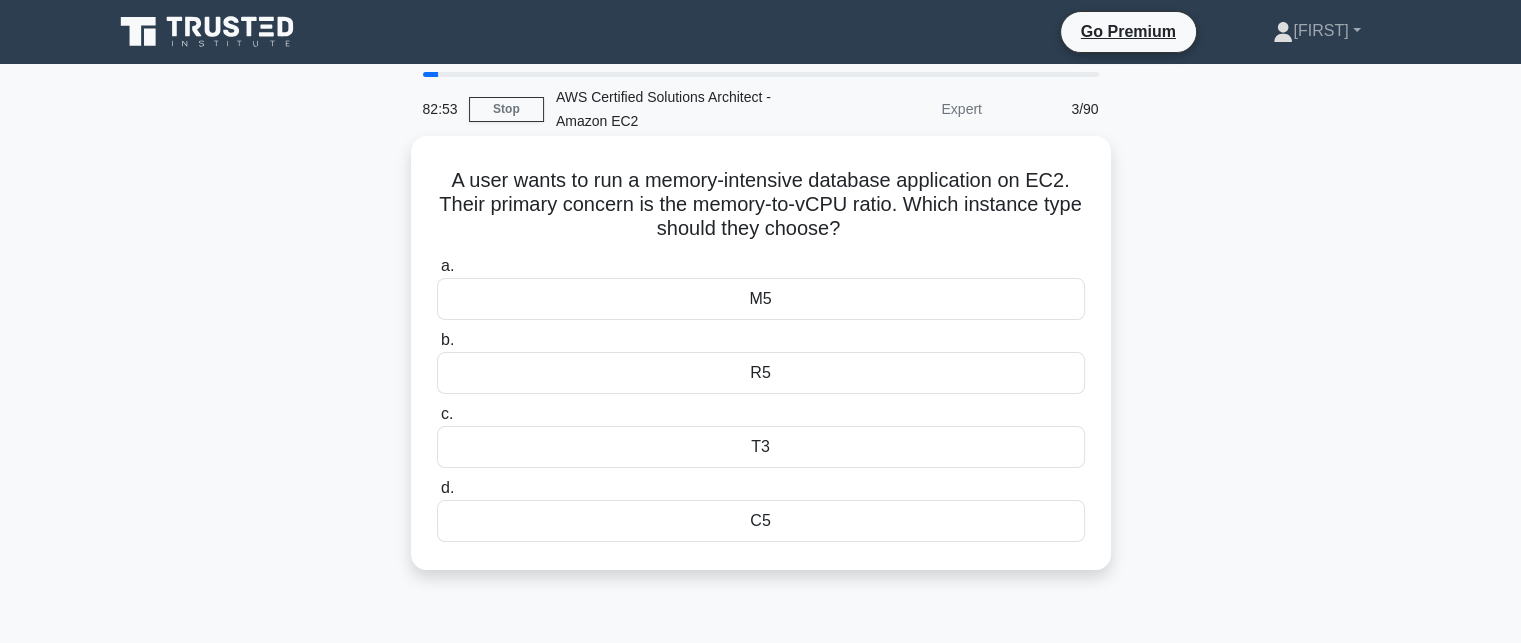 click on "R5" at bounding box center (761, 373) 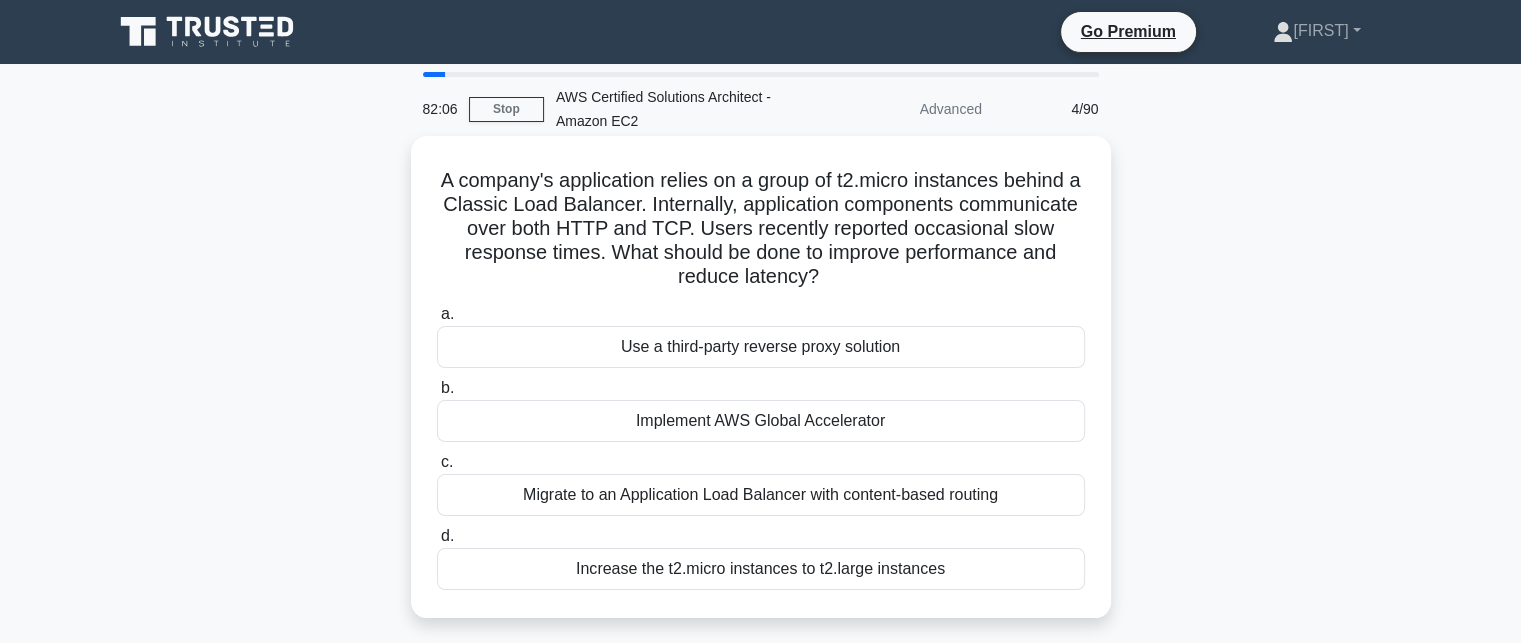 click on "Migrate to an Application Load Balancer with content-based routing" at bounding box center [761, 495] 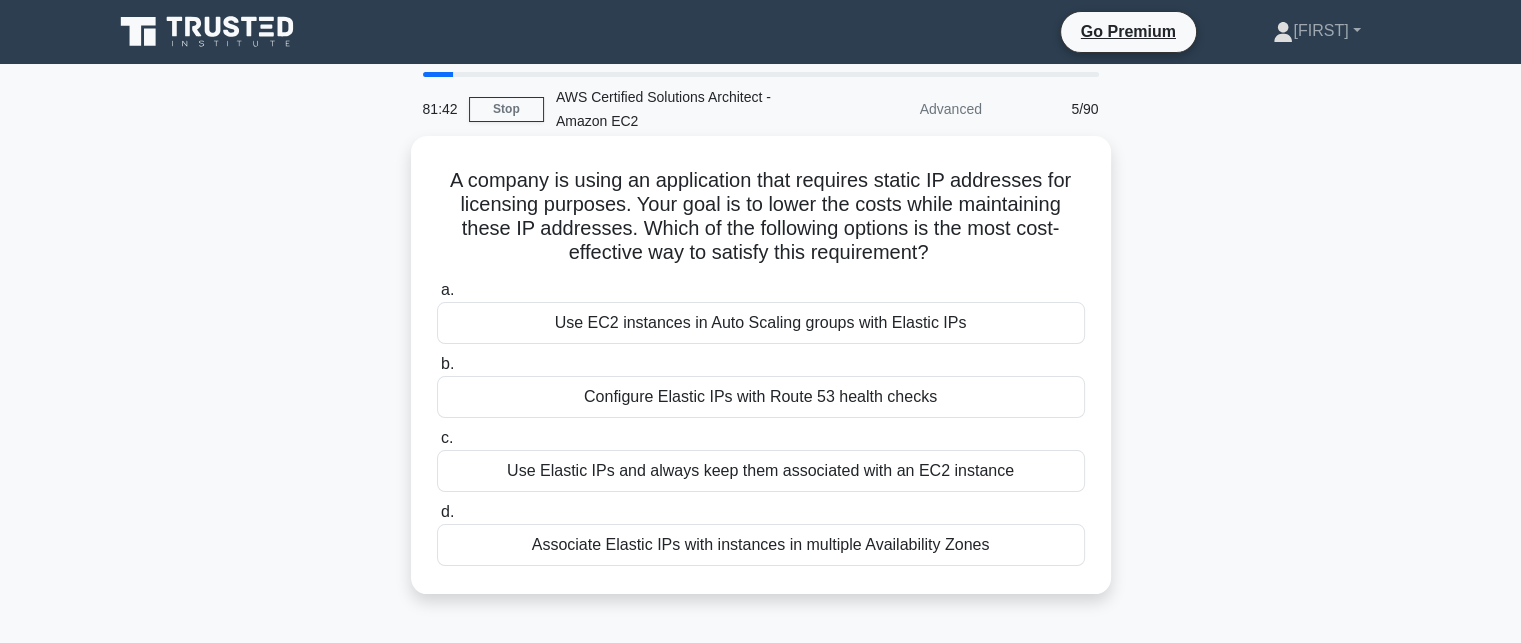click on "Use Elastic IPs and always keep them associated with an EC2 instance" at bounding box center (761, 471) 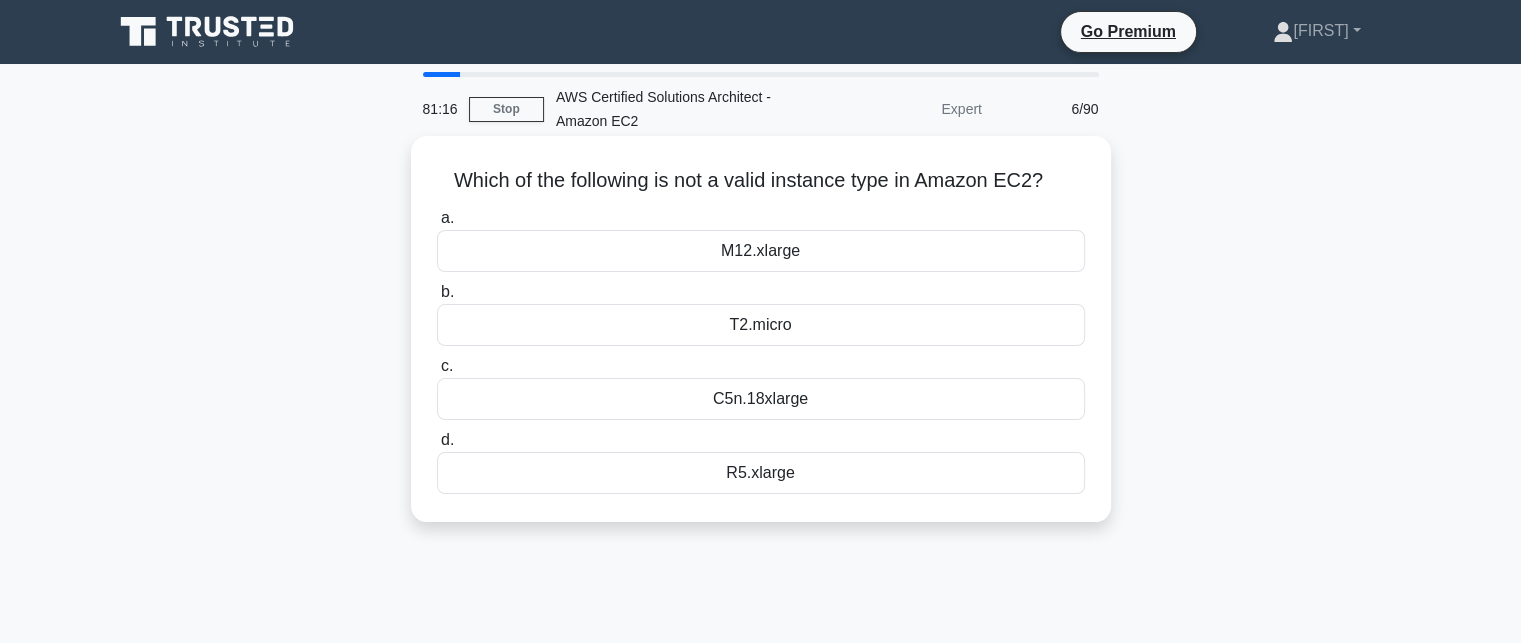click on "M12.xlarge" at bounding box center (761, 251) 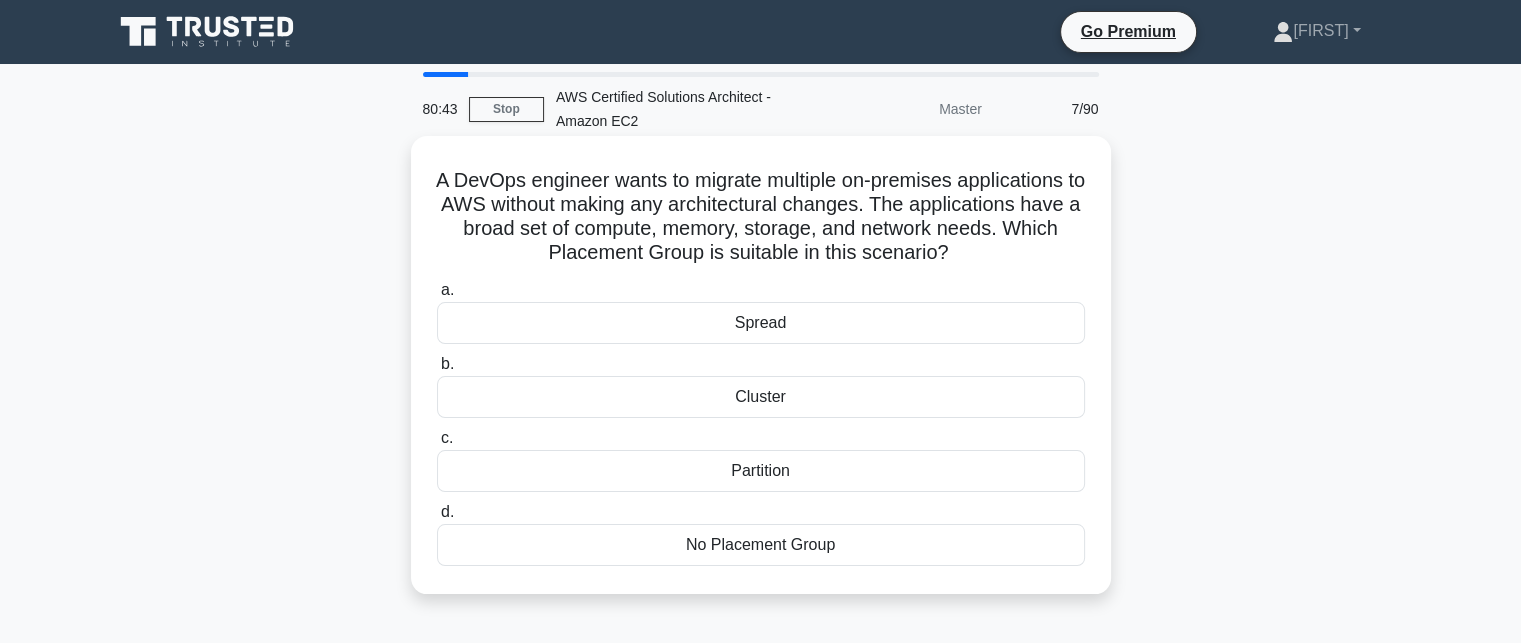 click on "No Placement Group" at bounding box center (761, 545) 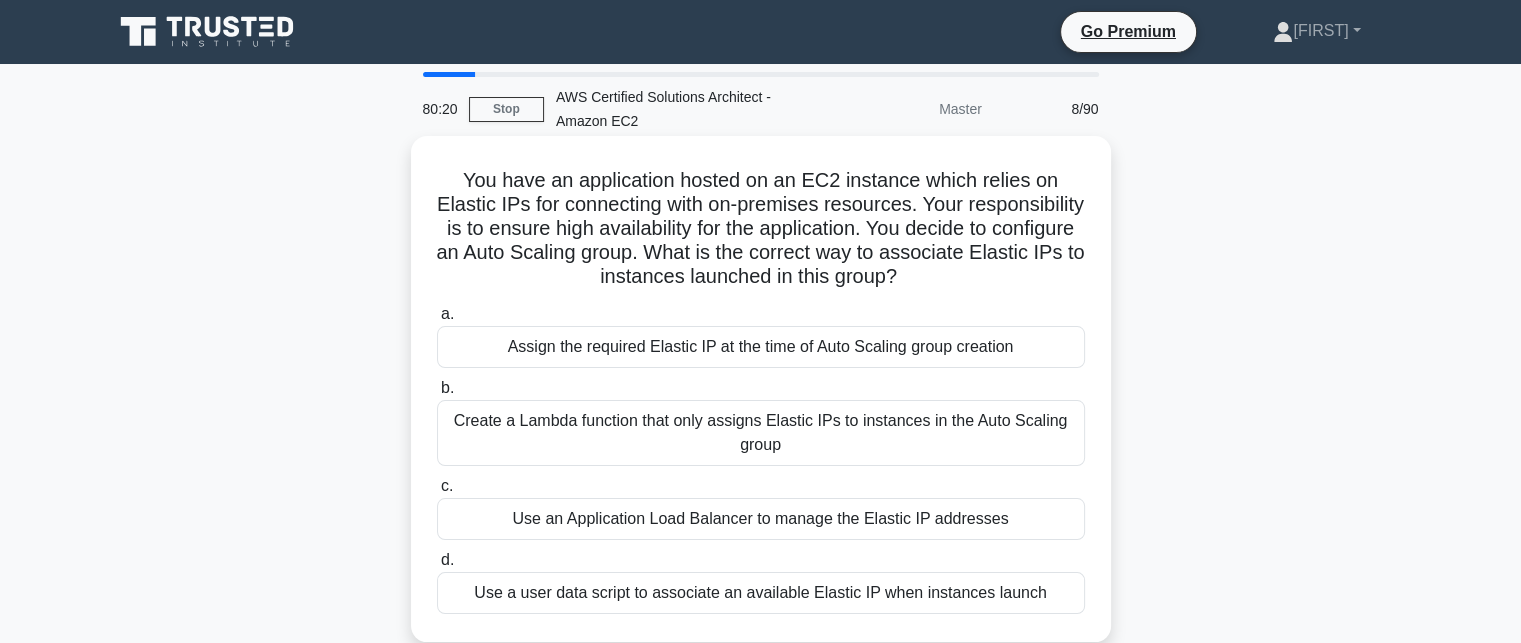 click on "Use a user data script to associate an available Elastic IP when instances launch" at bounding box center [761, 593] 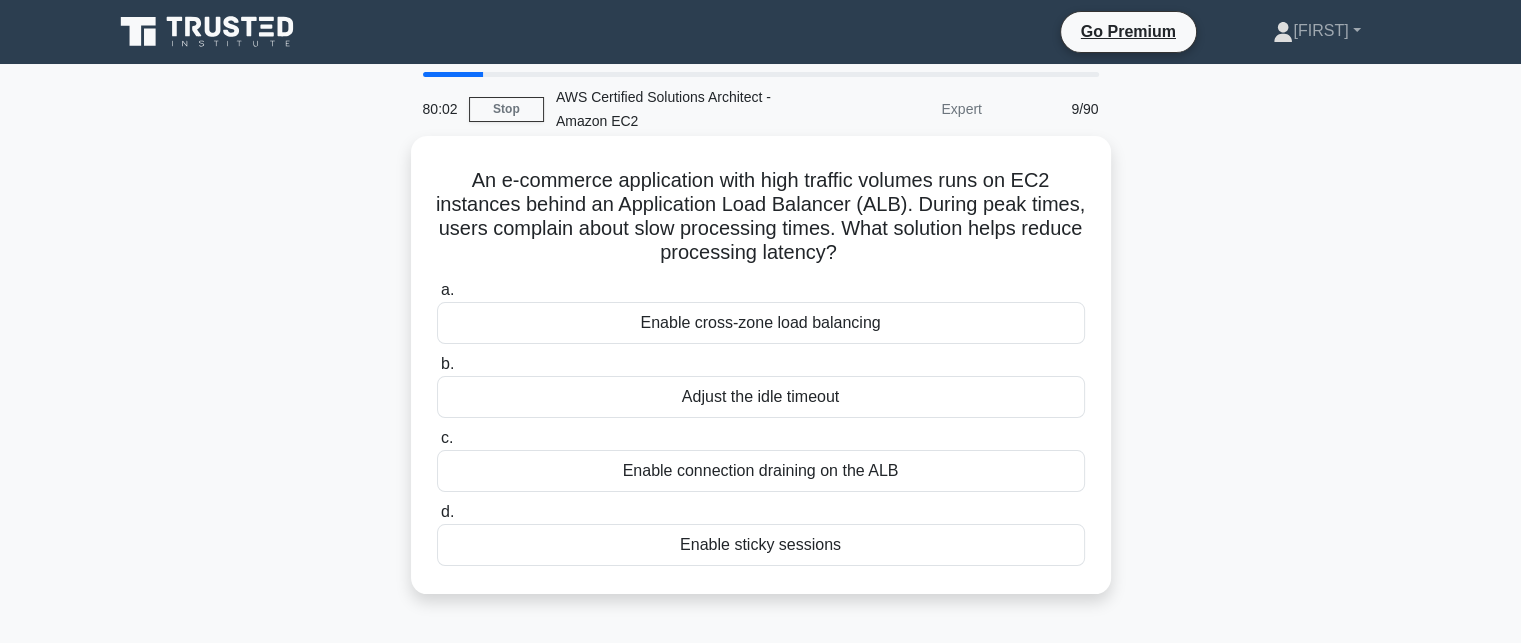 click on "Enable sticky sessions" at bounding box center (761, 545) 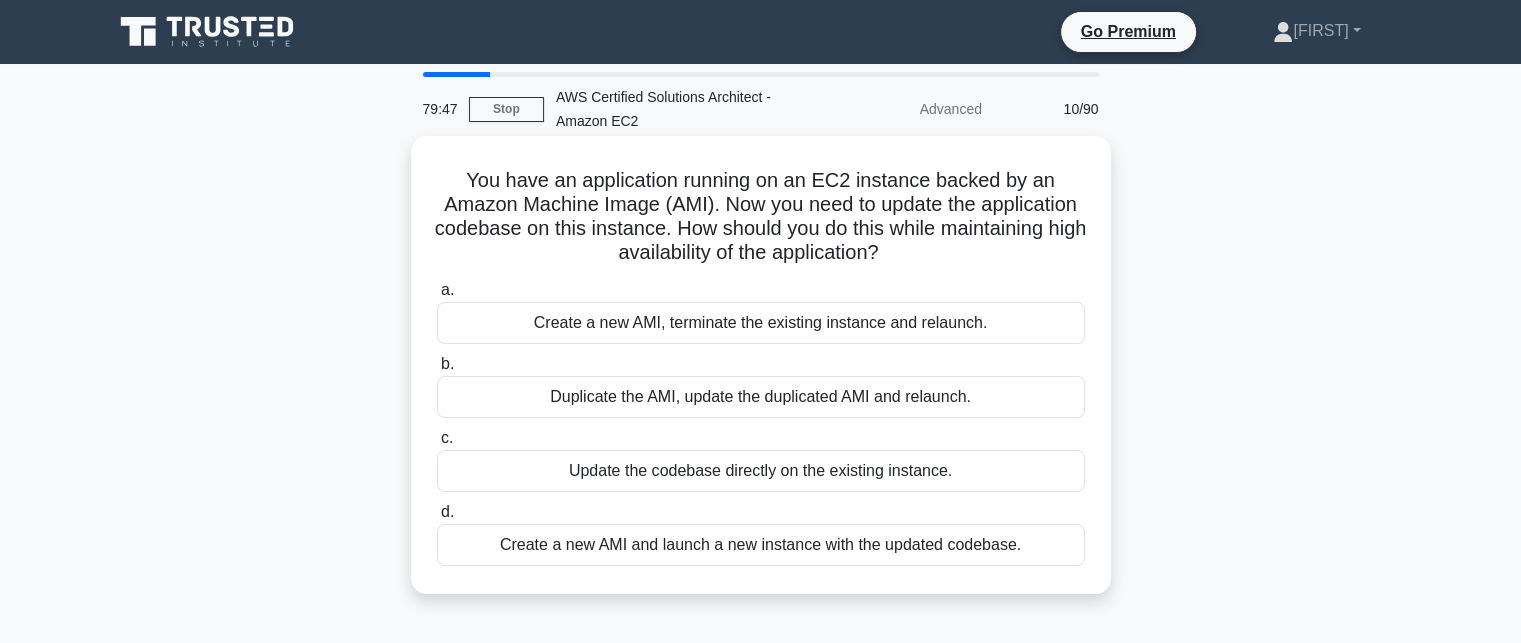 click on "Create a new AMI and launch a new instance with the updated codebase." at bounding box center [761, 545] 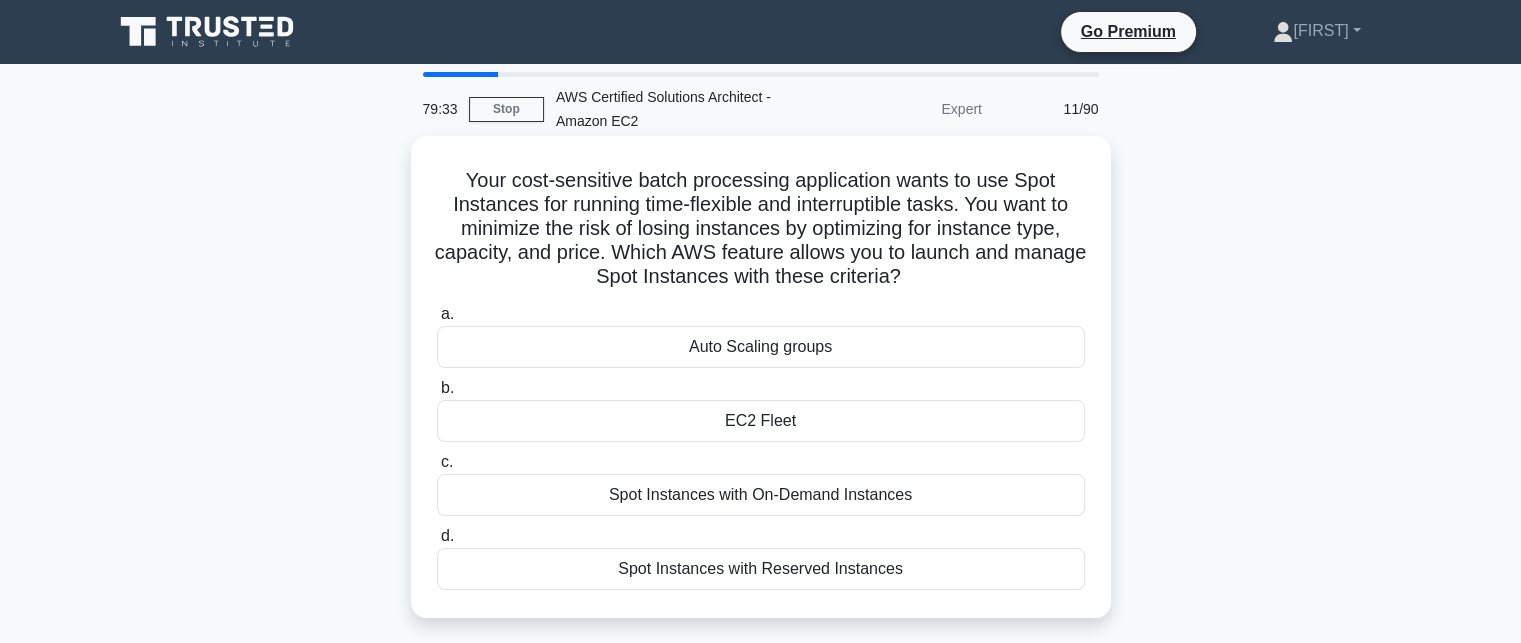 click on "EC2 Fleet" at bounding box center [761, 421] 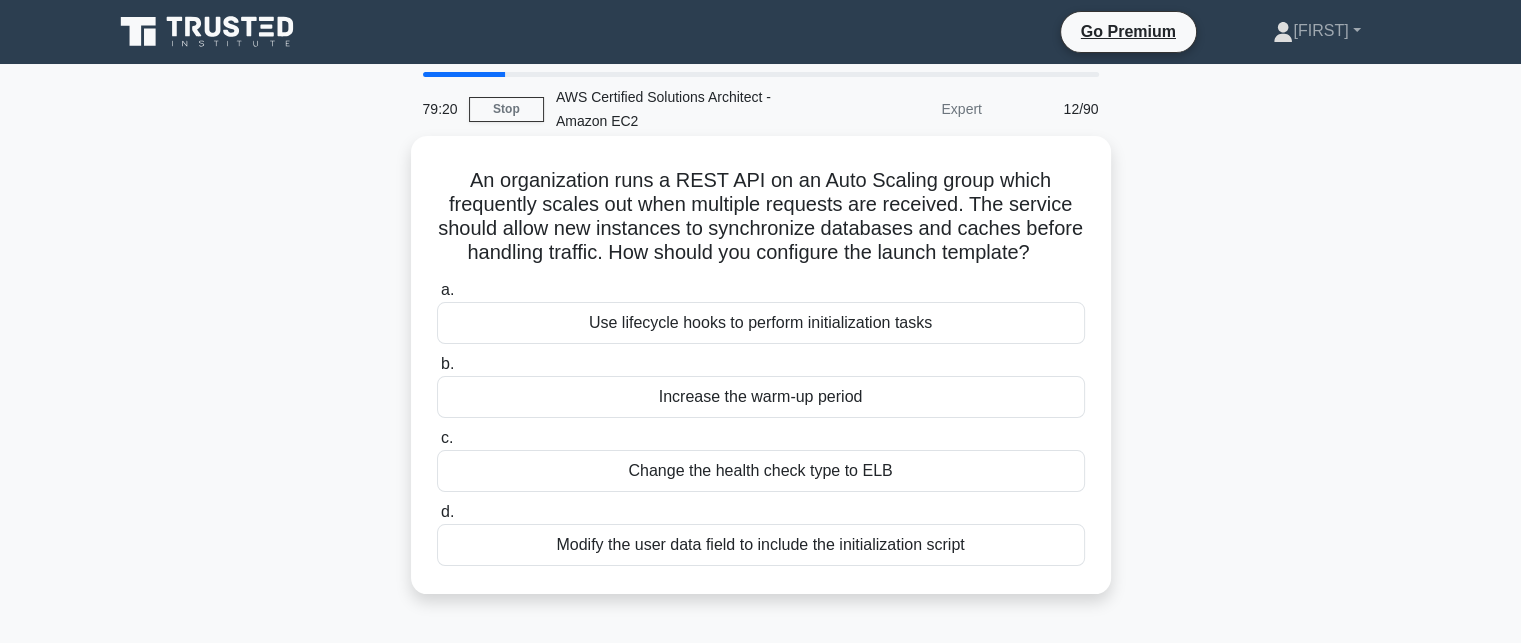 click on "Use lifecycle hooks to perform initialization tasks" at bounding box center [761, 323] 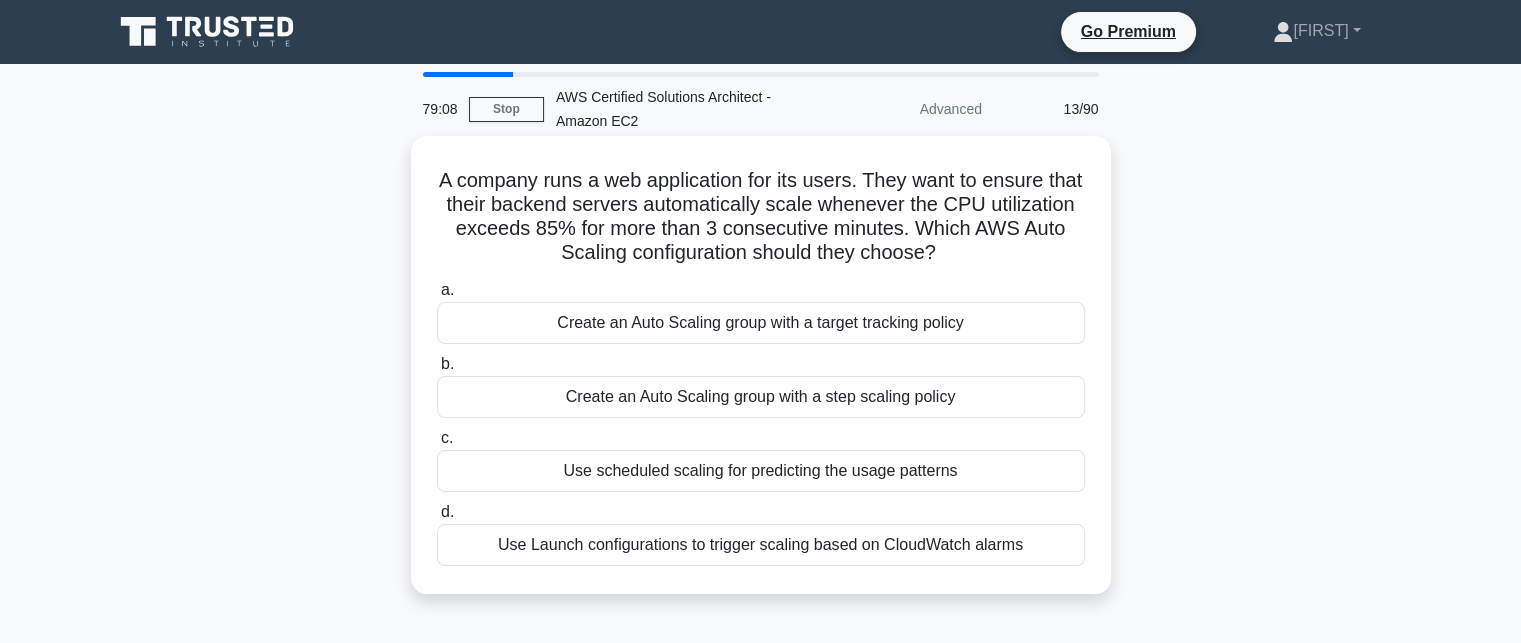 click on "Create an Auto Scaling group with a target tracking policy" at bounding box center (761, 323) 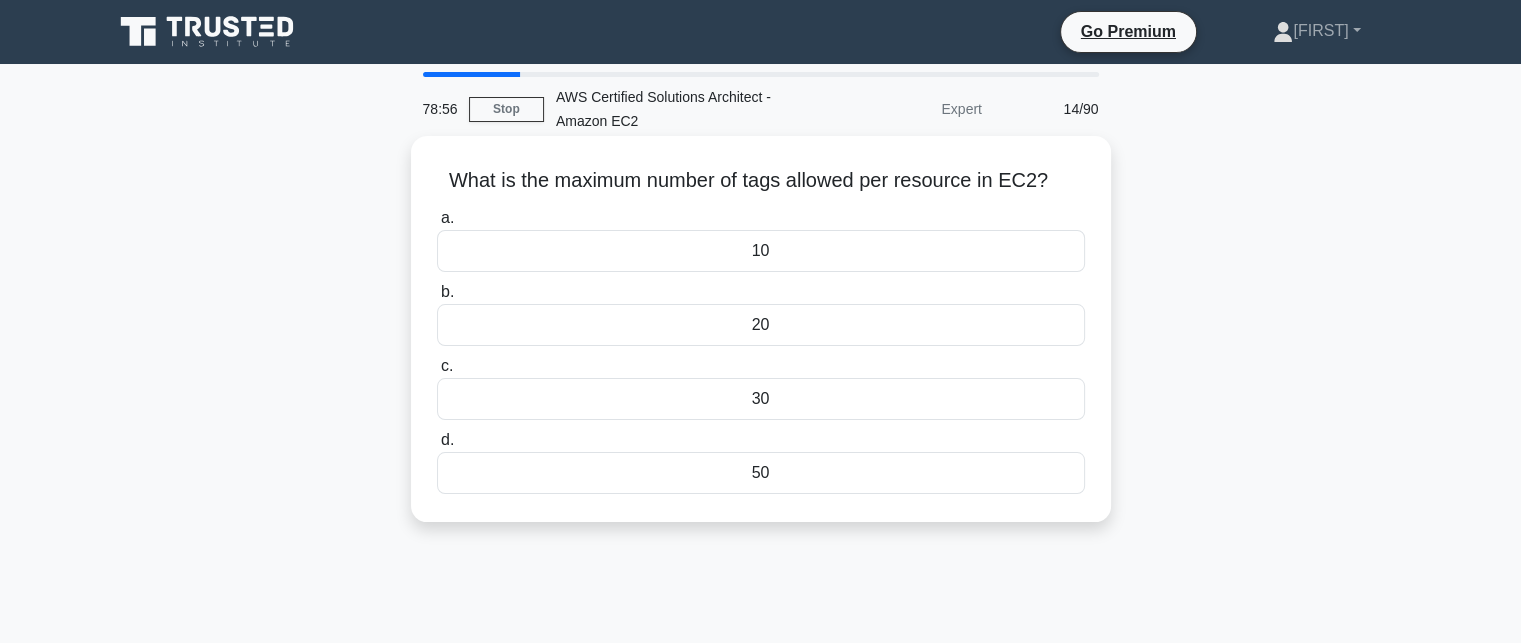 click on "50" at bounding box center (761, 473) 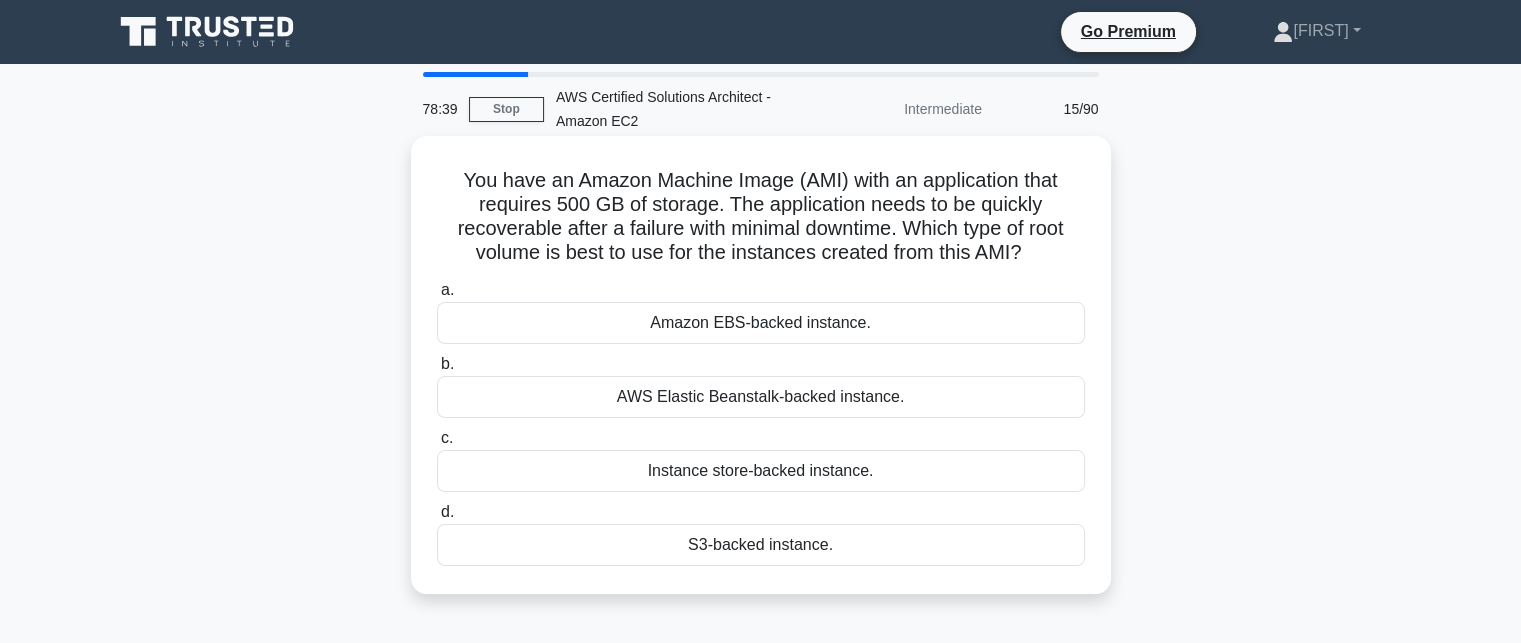 click on "Amazon EBS-backed instance." at bounding box center [761, 323] 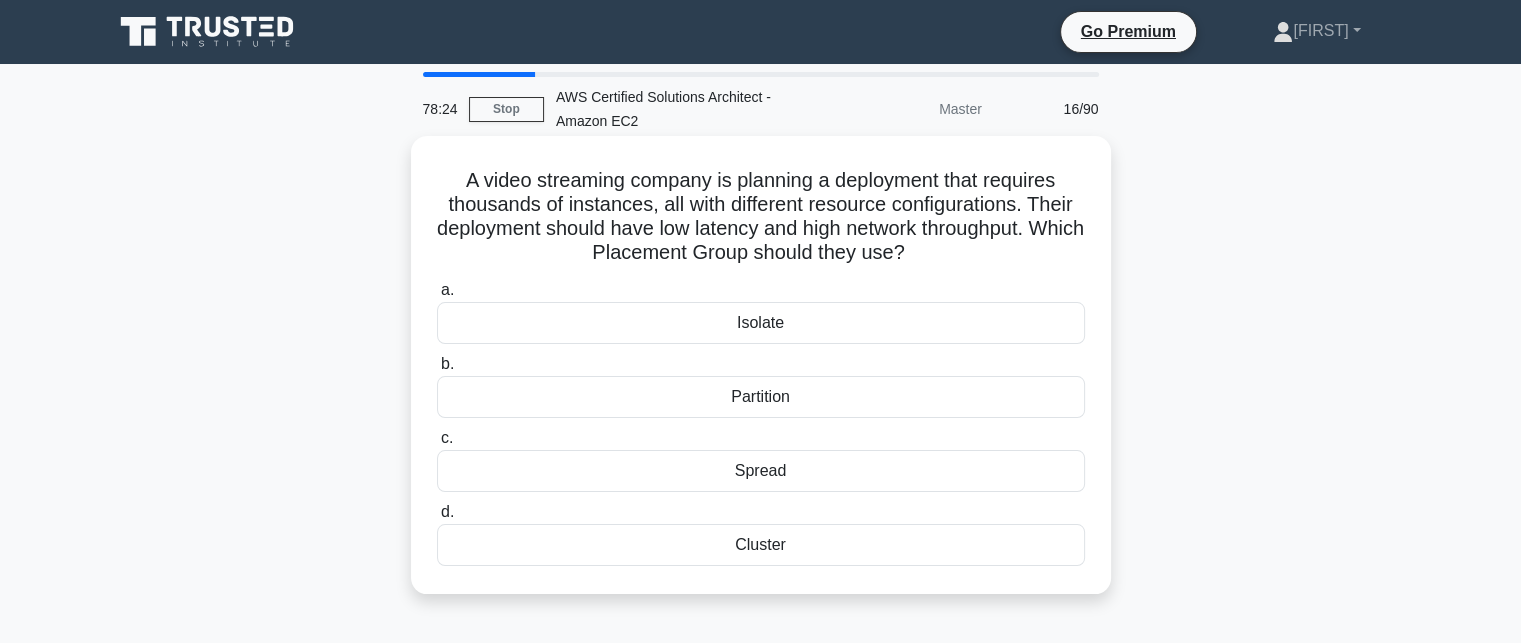click on "Cluster" at bounding box center [761, 545] 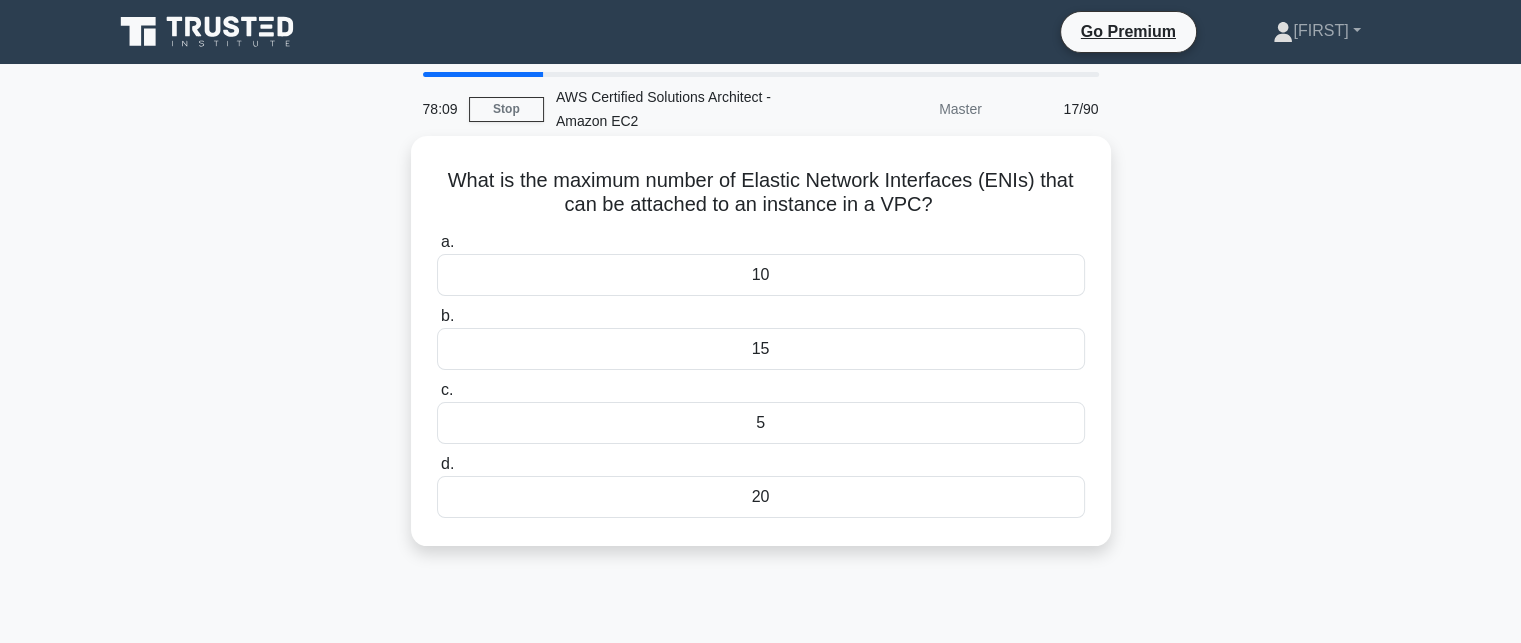 click on "15" at bounding box center [761, 349] 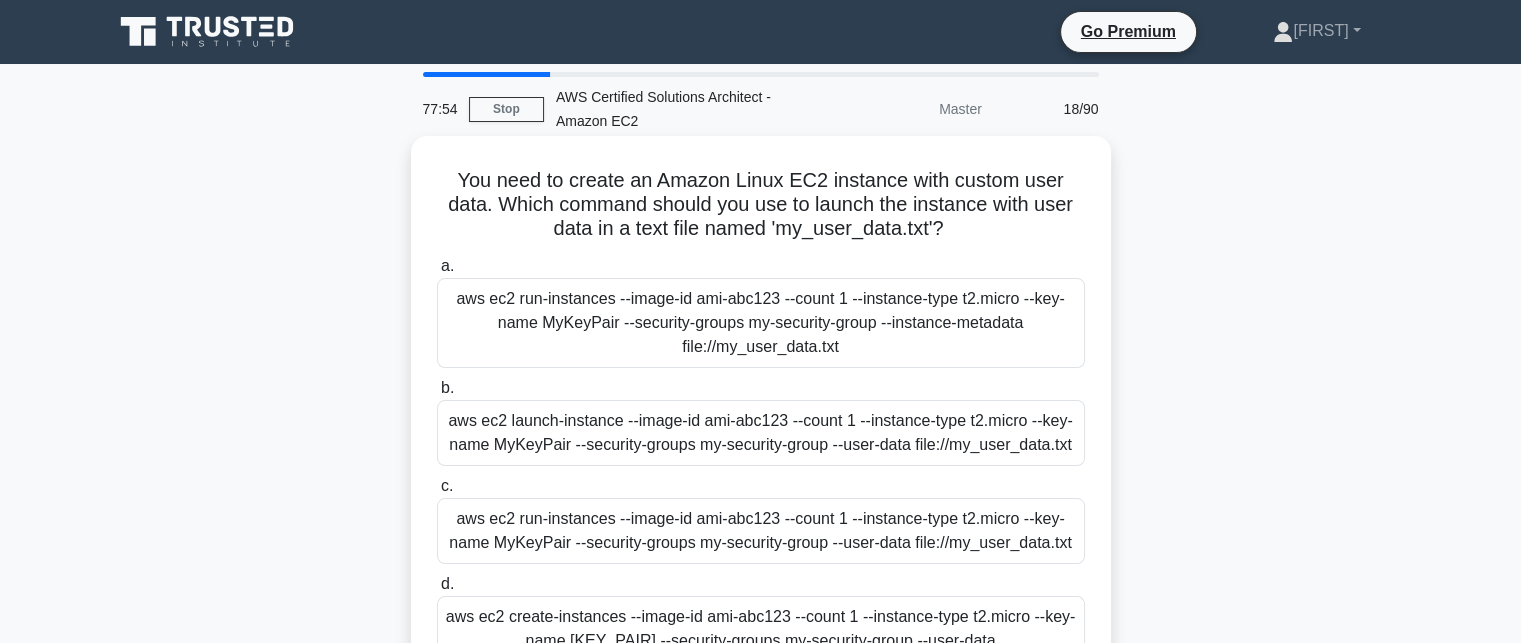 click on "aws ec2 run-instances --image-id ami-abc123 --count 1 --instance-type t2.micro --key-name MyKeyPair --security-groups my-security-group --user-data file://my_user_data.txt" at bounding box center (761, 531) 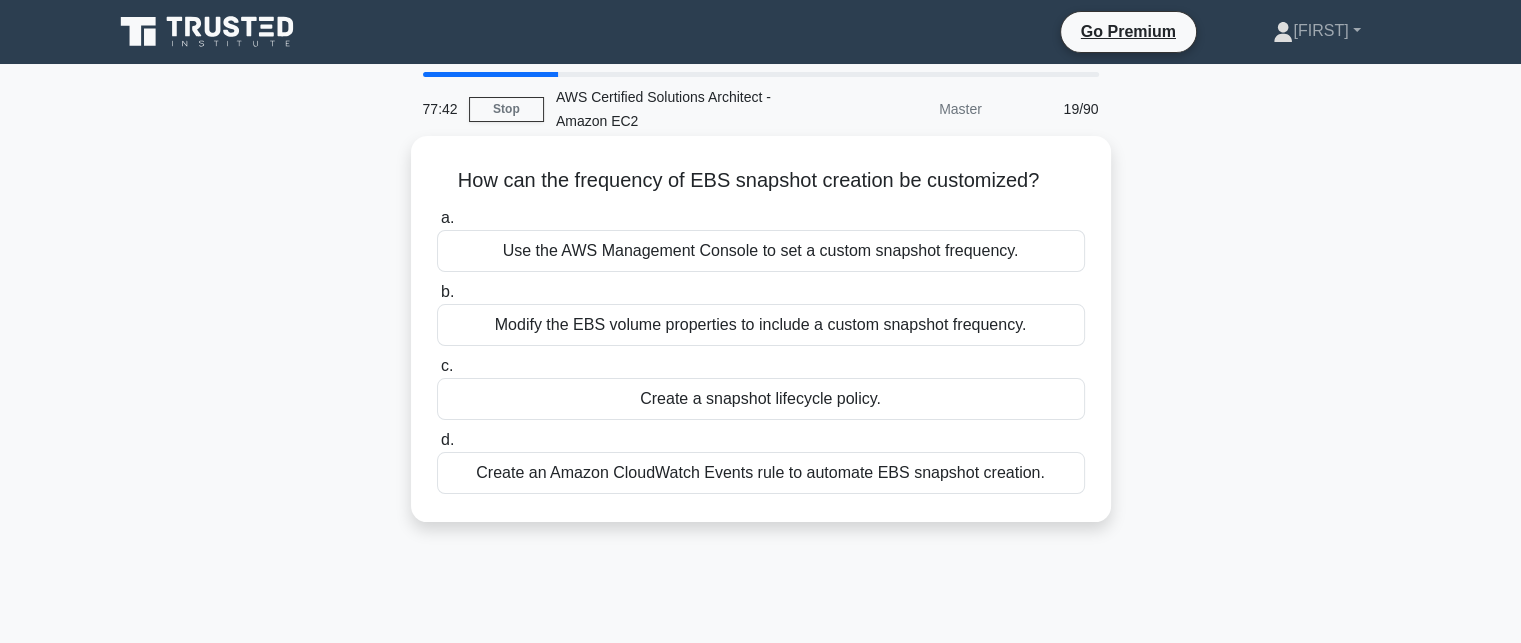 click on "Create a snapshot lifecycle policy." at bounding box center (761, 399) 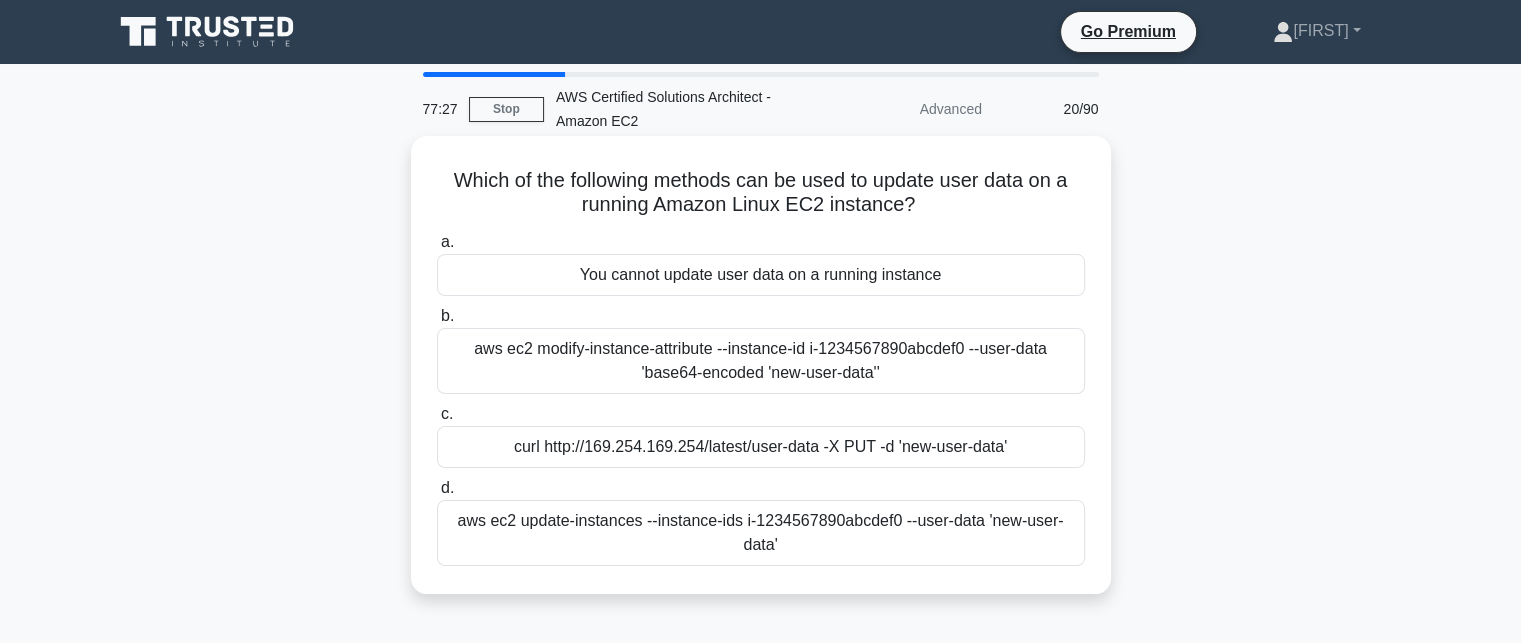 click on "aws ec2 modify-instance-attribute --instance-id i-1234567890abcdef0 --user-data 'base64-encoded 'new-user-data''" at bounding box center [761, 361] 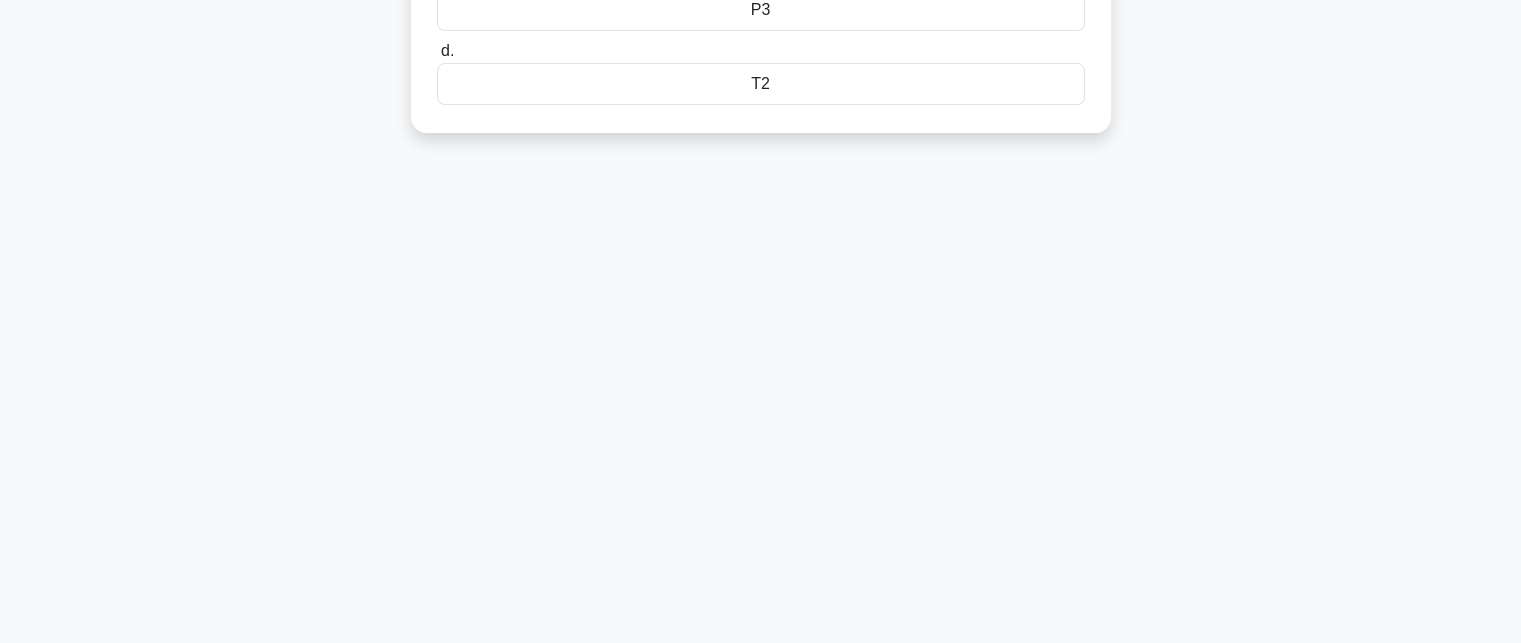 scroll, scrollTop: 0, scrollLeft: 0, axis: both 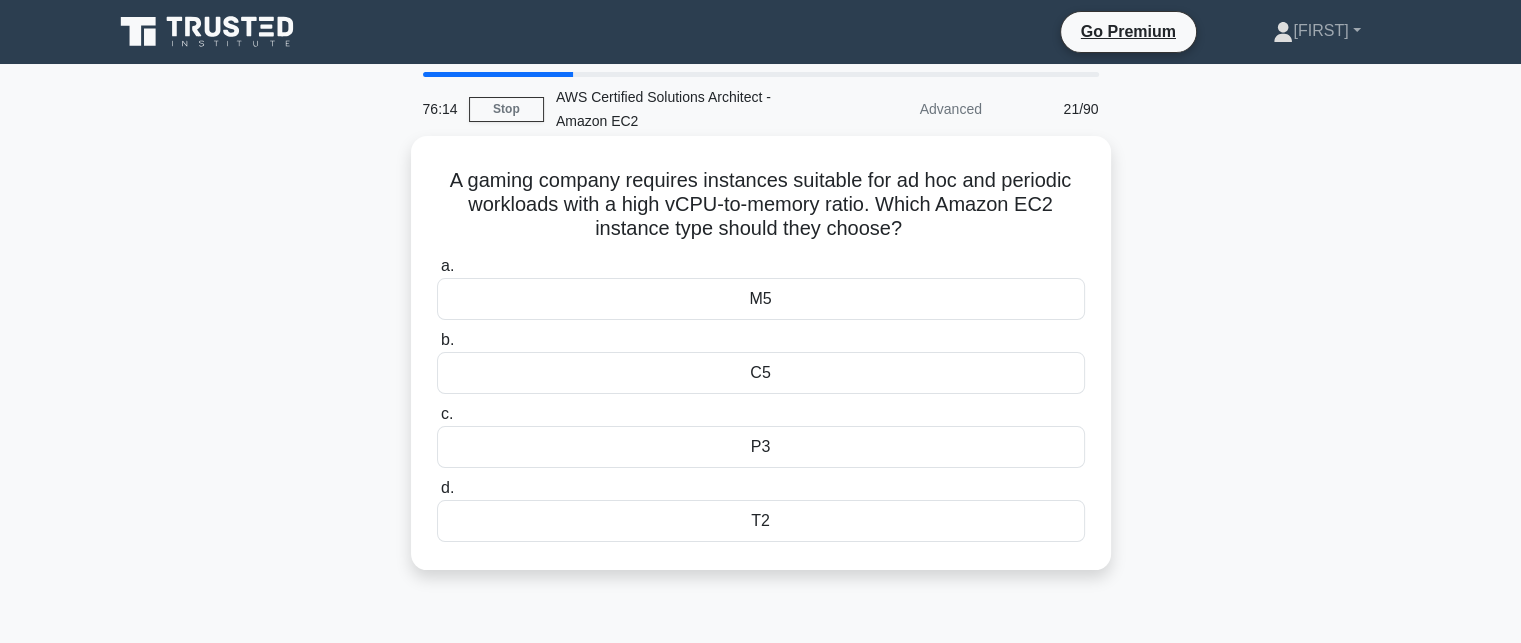 click on "C5" at bounding box center (761, 373) 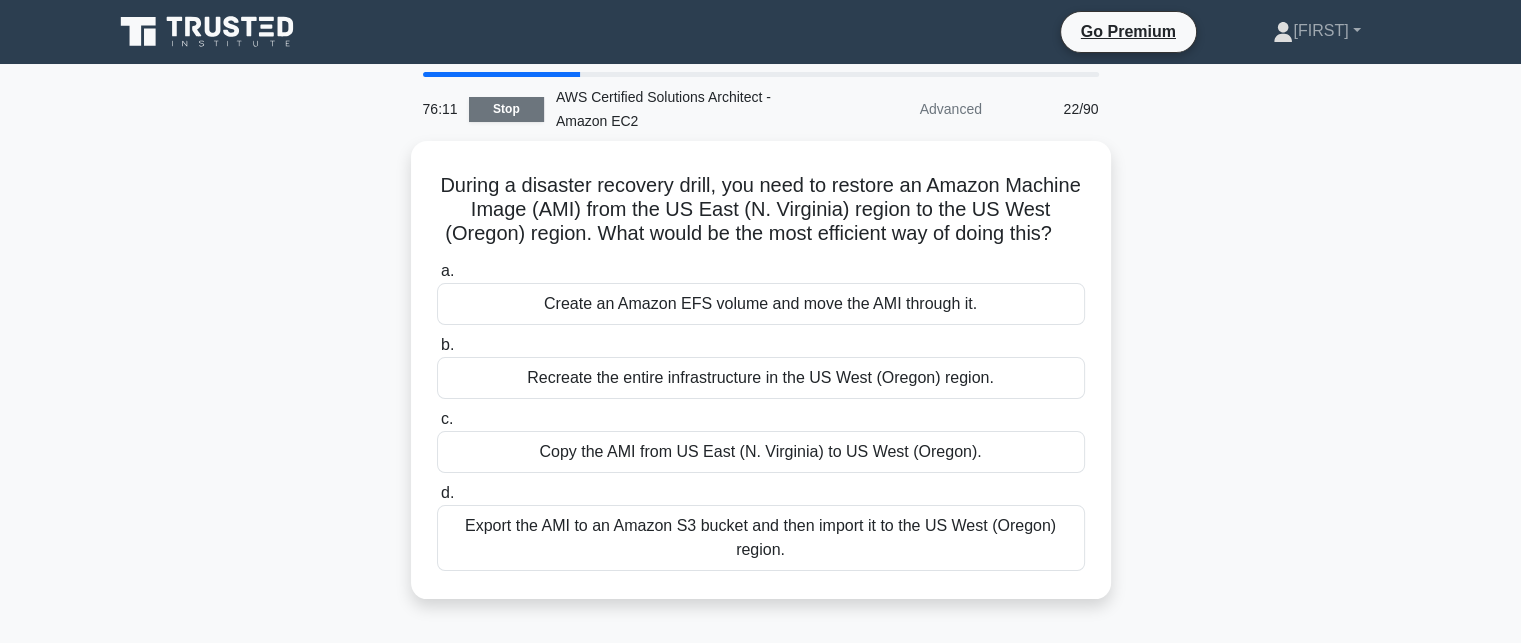 click on "Stop" at bounding box center (506, 109) 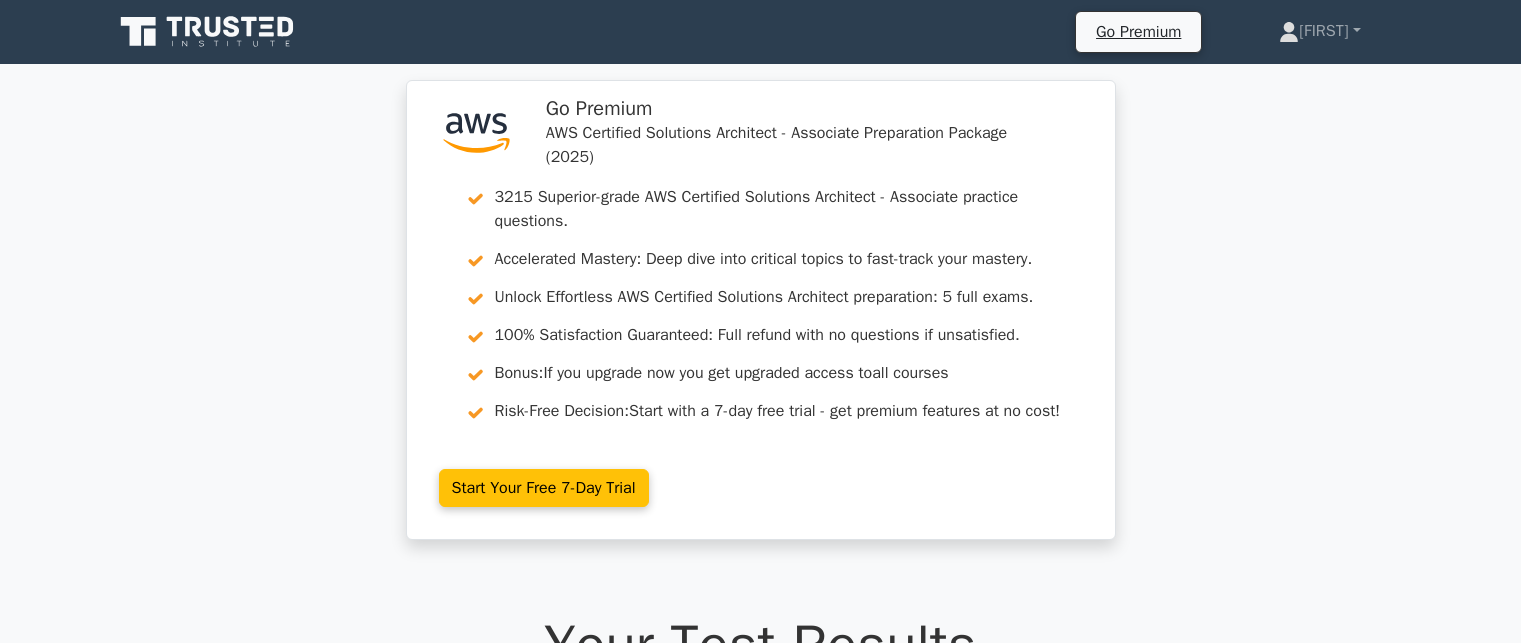 scroll, scrollTop: 0, scrollLeft: 0, axis: both 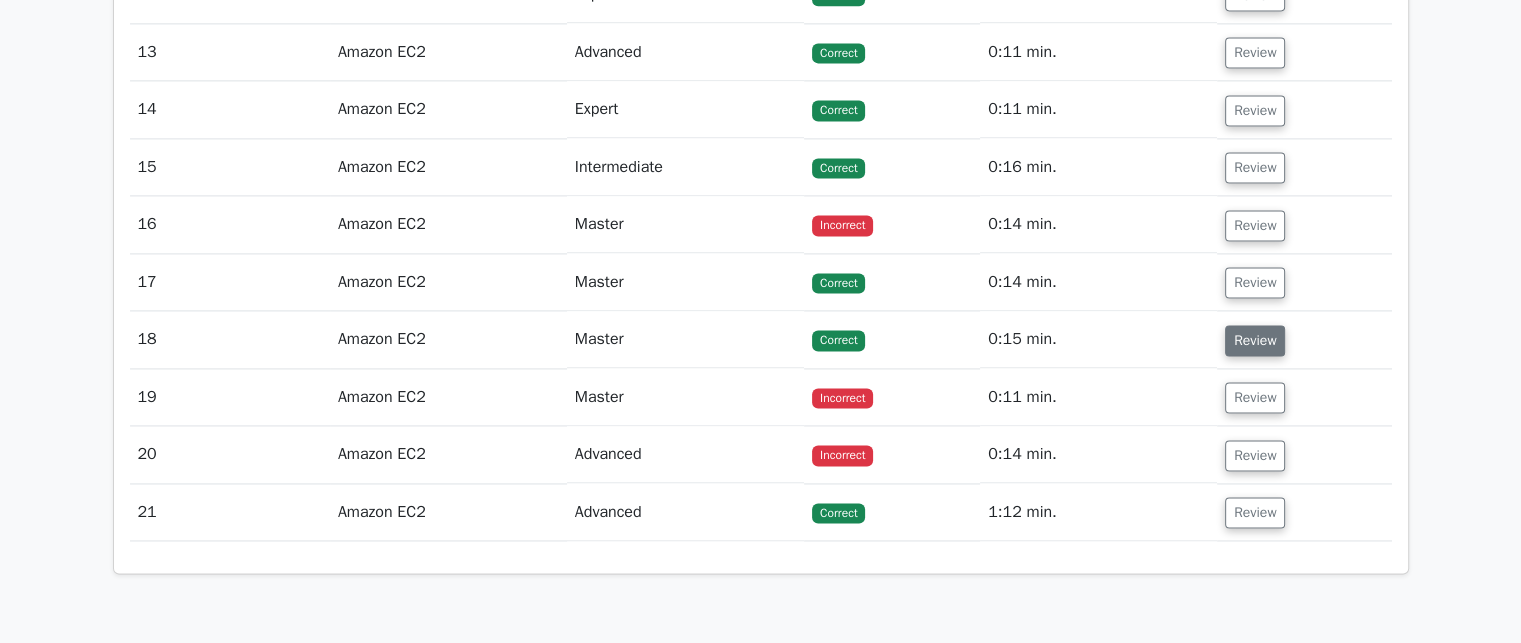 click on "Review" at bounding box center (1255, 340) 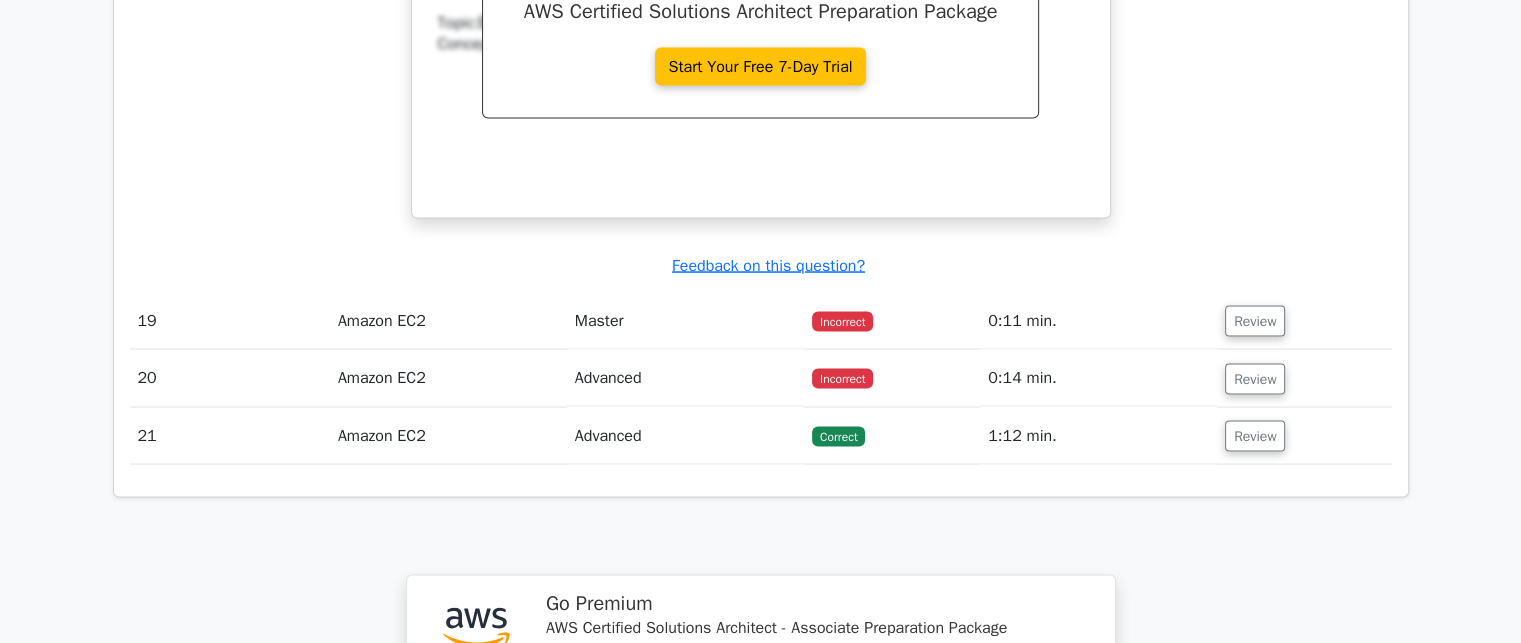 scroll, scrollTop: 3868, scrollLeft: 0, axis: vertical 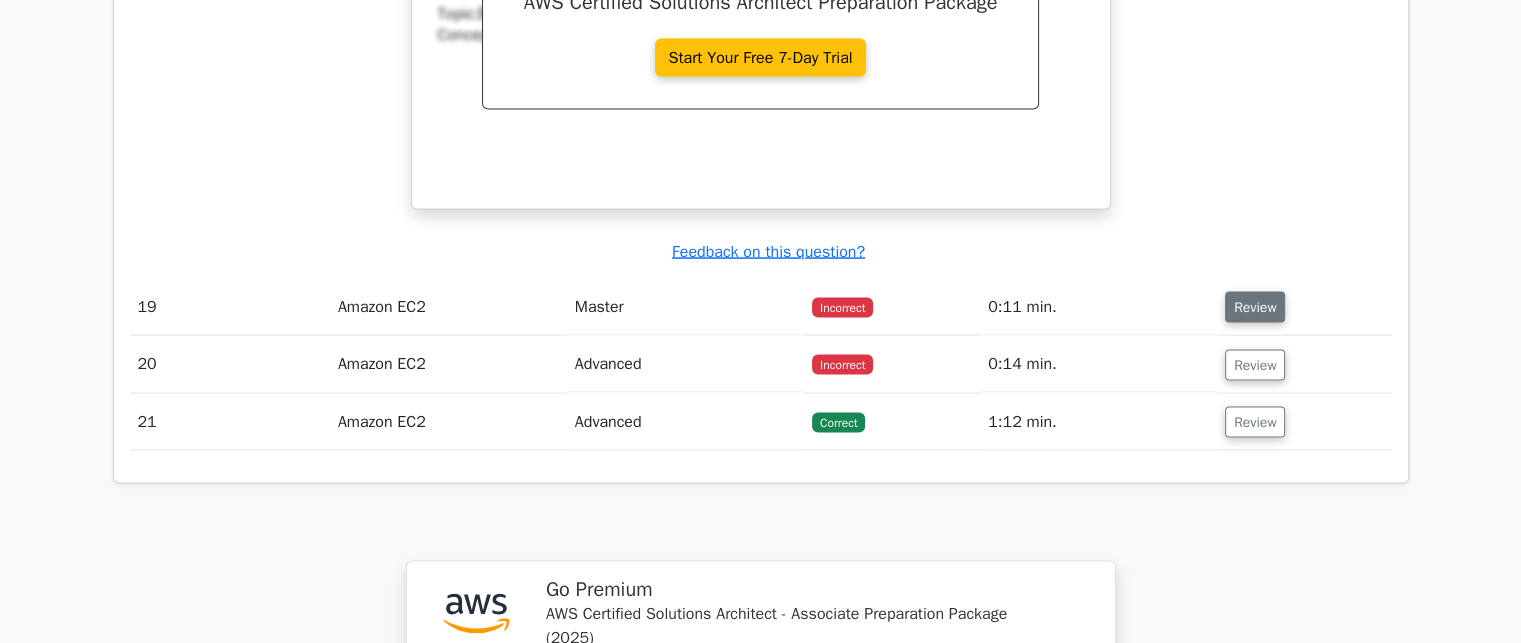 click on "Review" at bounding box center [1255, 307] 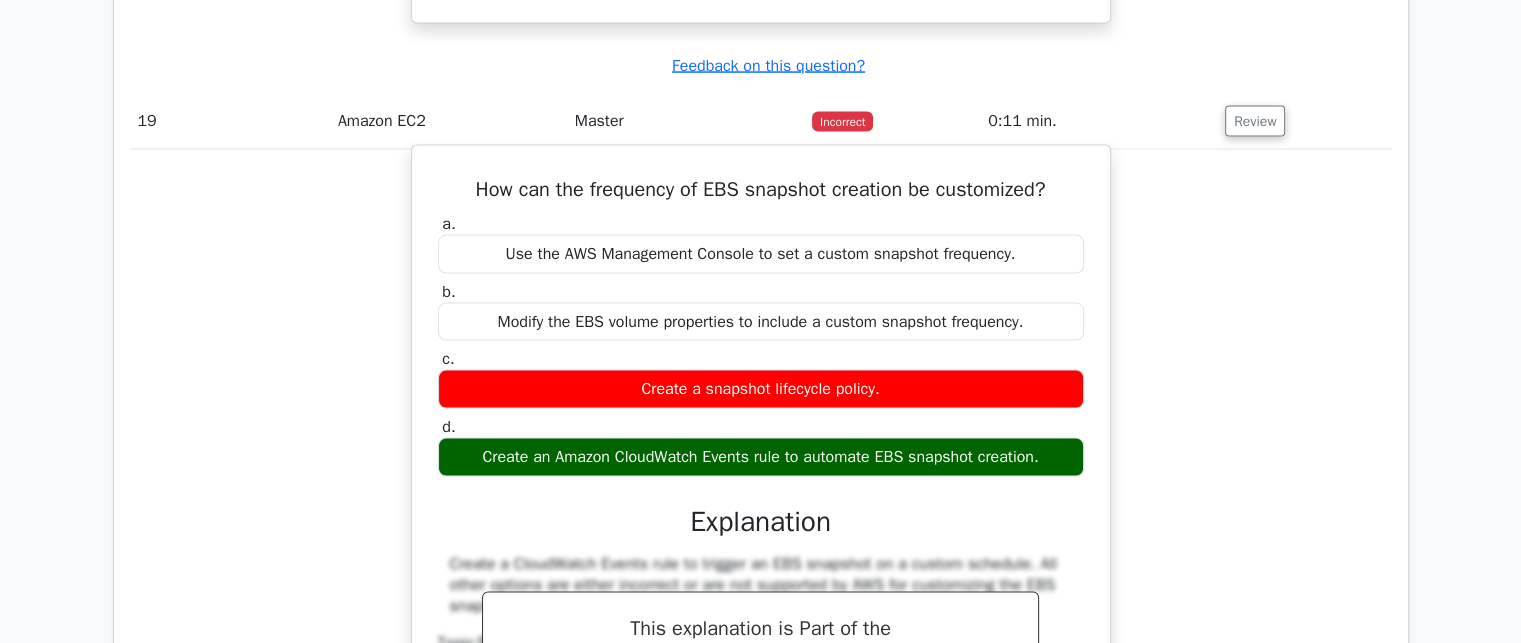 scroll, scrollTop: 4042, scrollLeft: 0, axis: vertical 